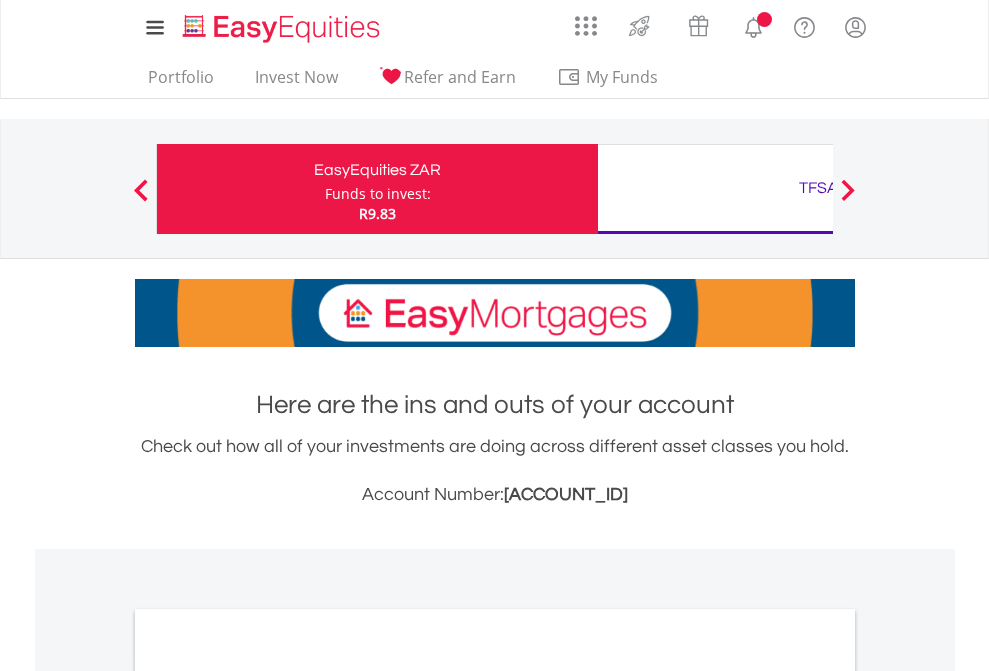 scroll, scrollTop: 0, scrollLeft: 0, axis: both 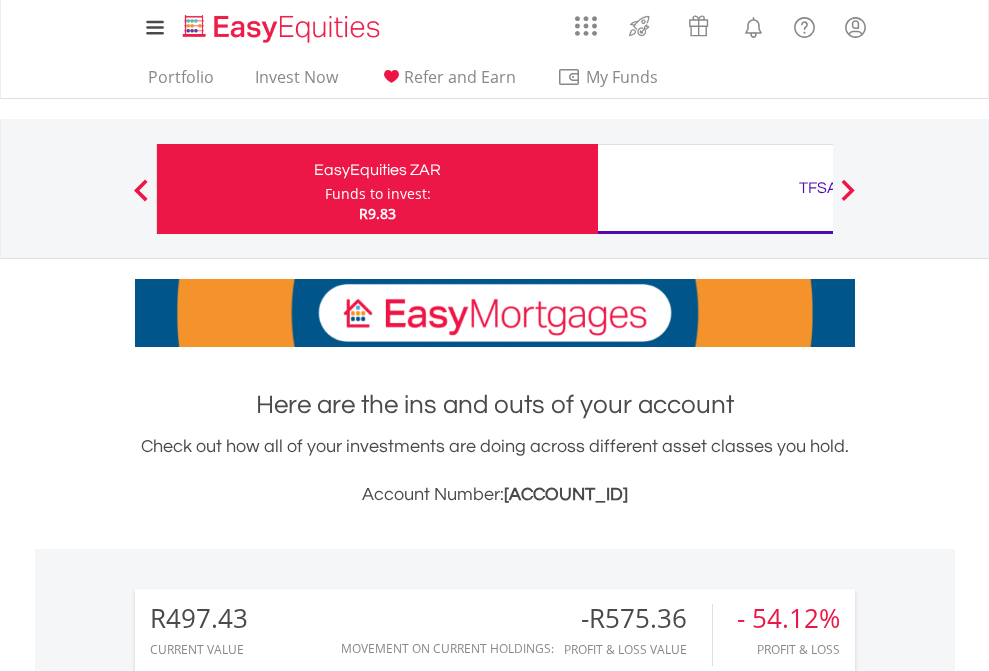 click on "Funds to invest:" at bounding box center [378, 194] 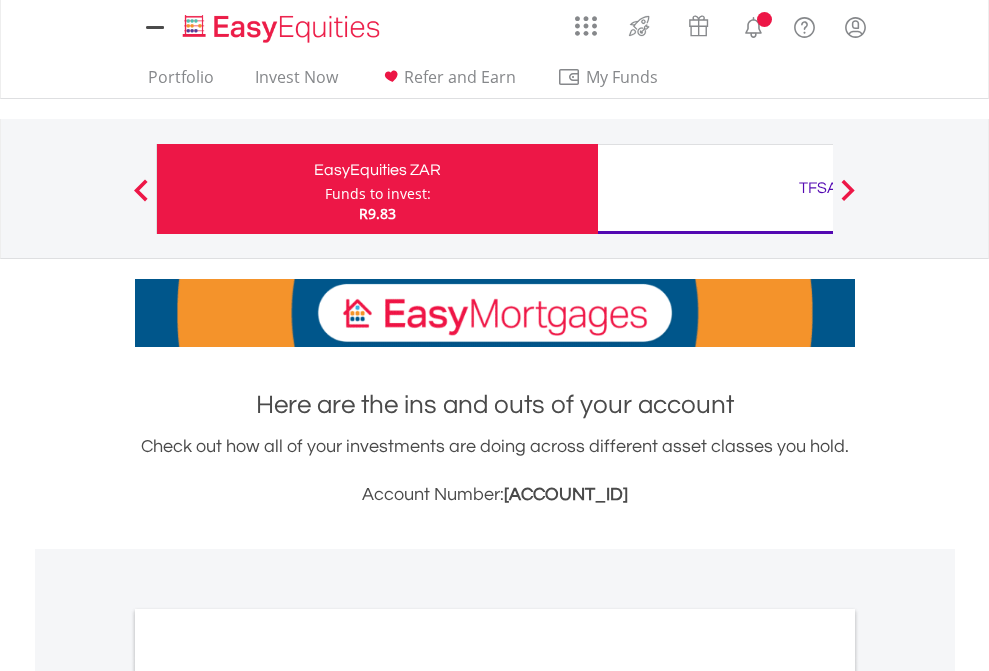 scroll, scrollTop: 0, scrollLeft: 0, axis: both 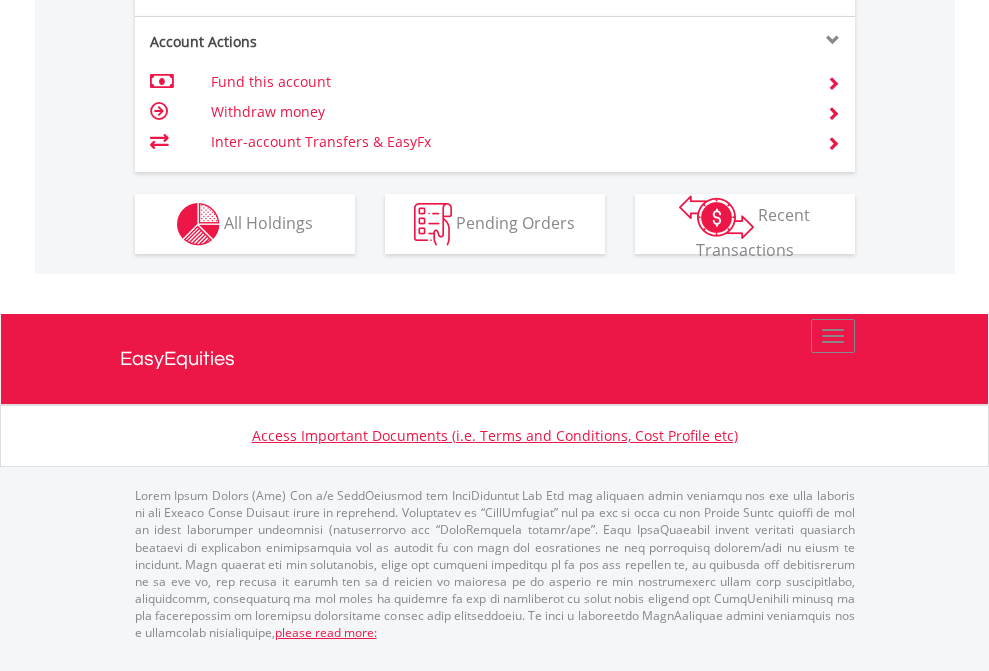 click on "Investment types" at bounding box center [706, -337] 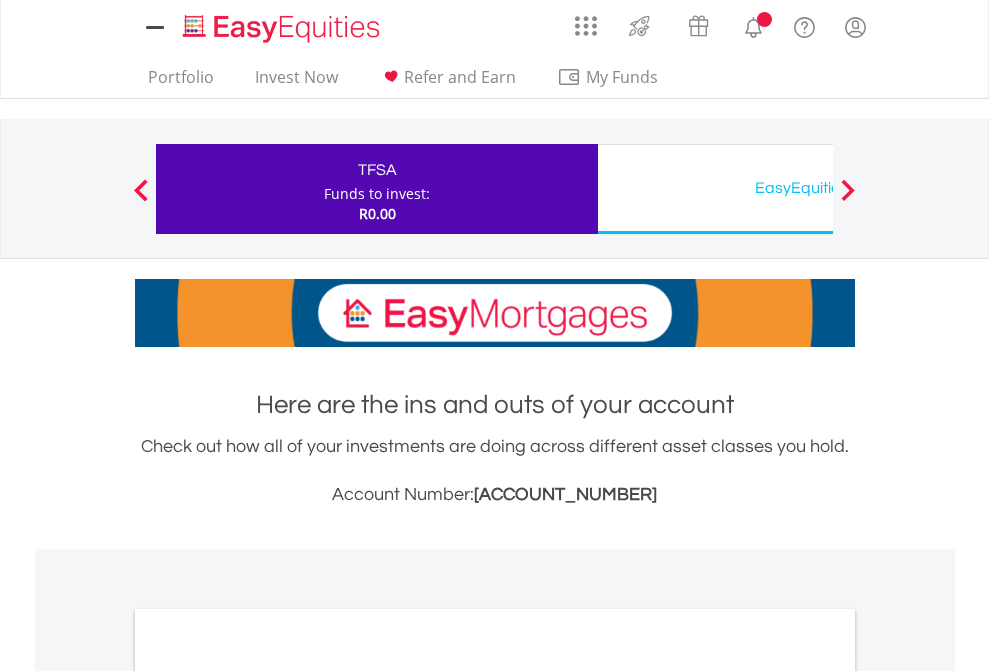 scroll, scrollTop: 0, scrollLeft: 0, axis: both 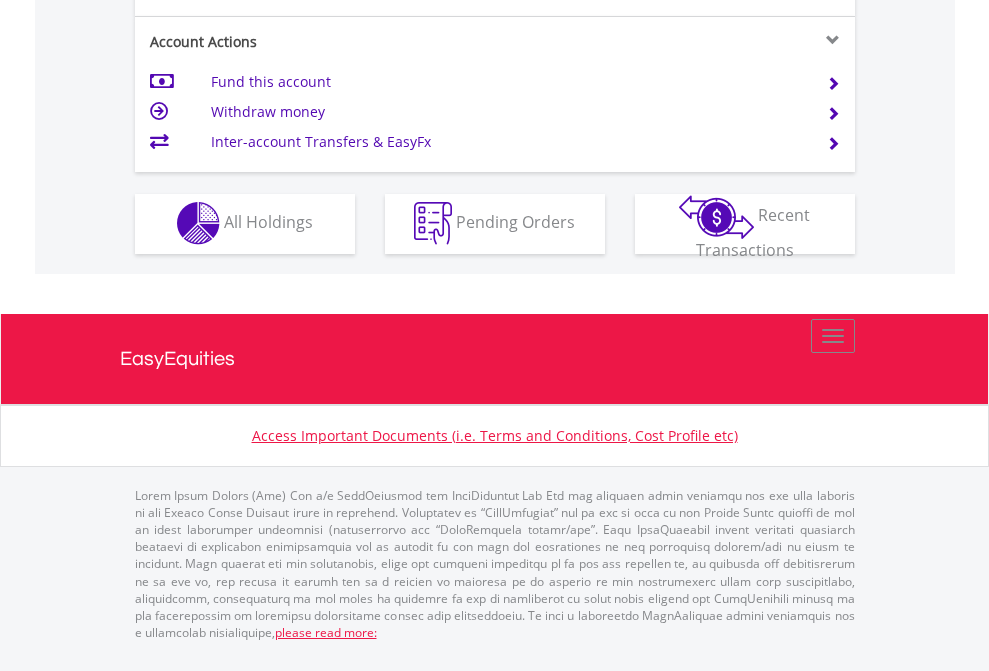 click on "Investment types" at bounding box center [706, -353] 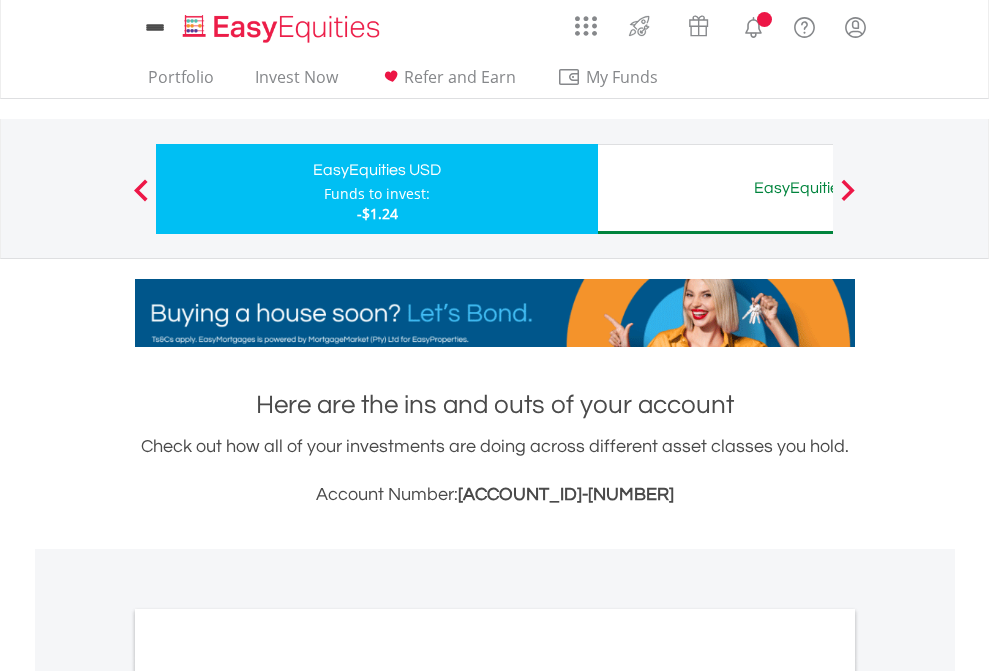 scroll, scrollTop: 0, scrollLeft: 0, axis: both 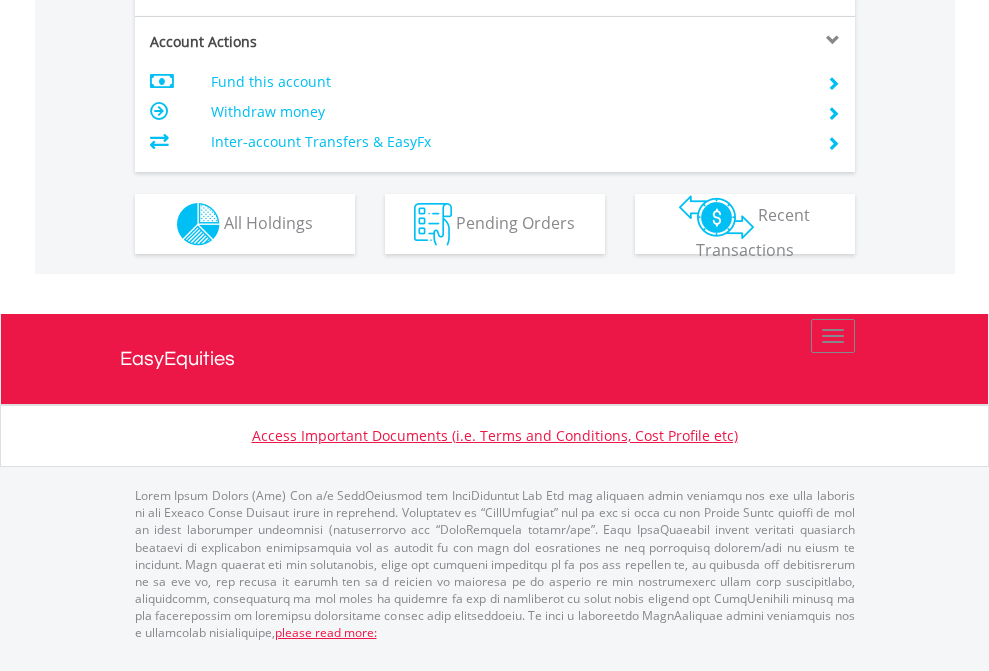 click on "Investment types" at bounding box center [706, -337] 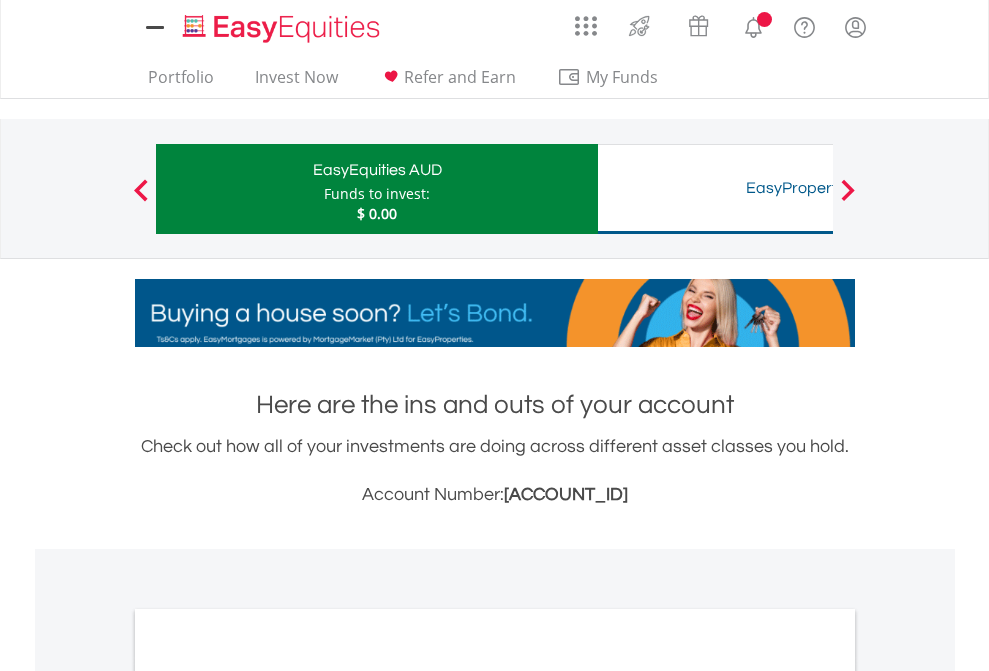 scroll, scrollTop: 0, scrollLeft: 0, axis: both 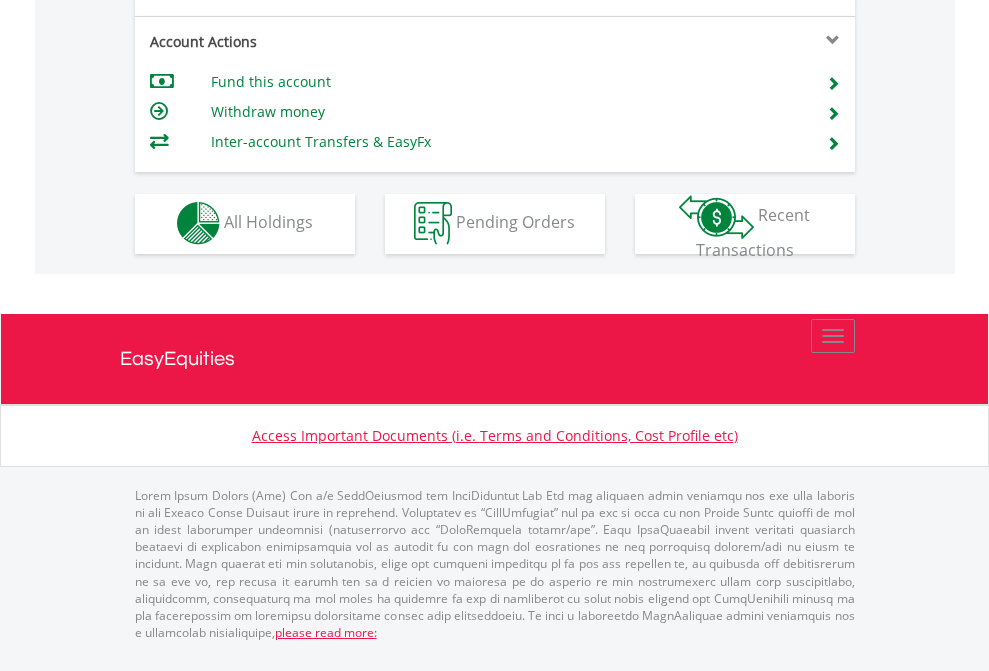 click on "Investment types" at bounding box center [706, -353] 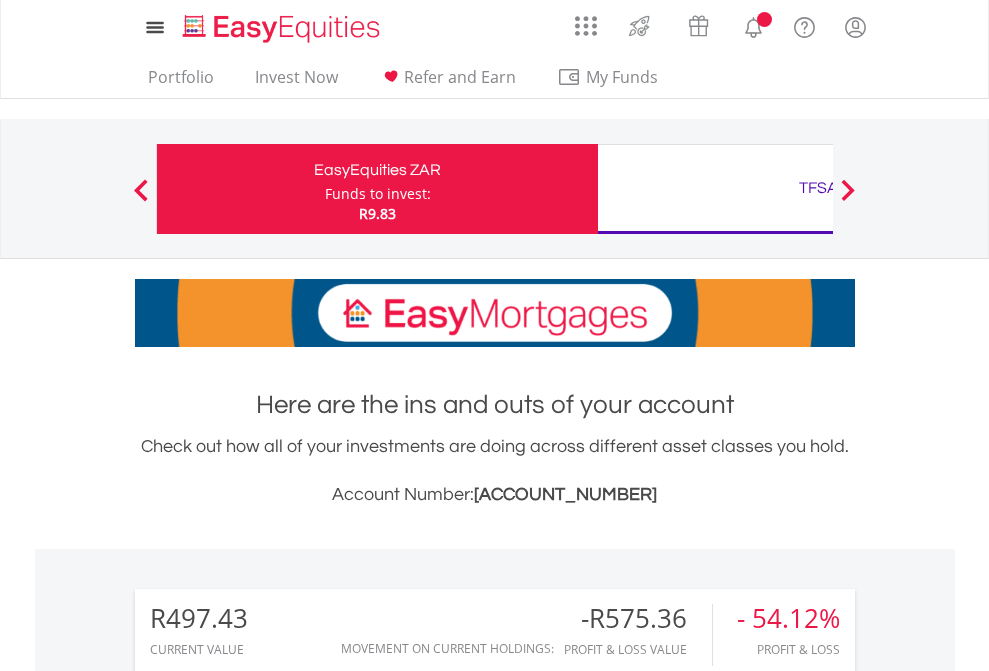 scroll, scrollTop: 0, scrollLeft: 0, axis: both 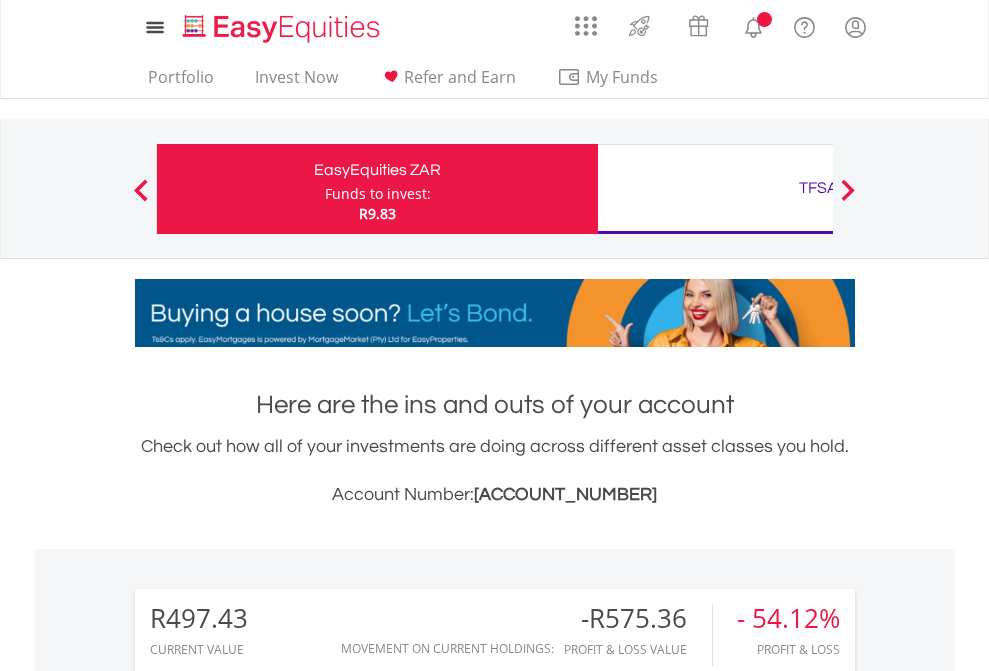 click on "All Holdings" at bounding box center (268, 1546) 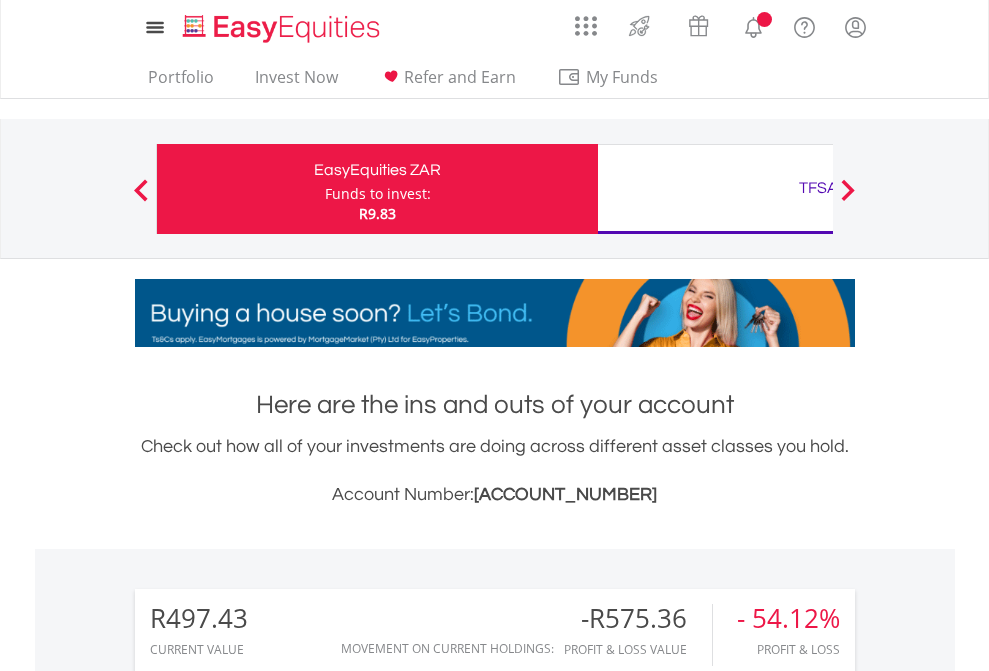 scroll, scrollTop: 999808, scrollLeft: 999687, axis: both 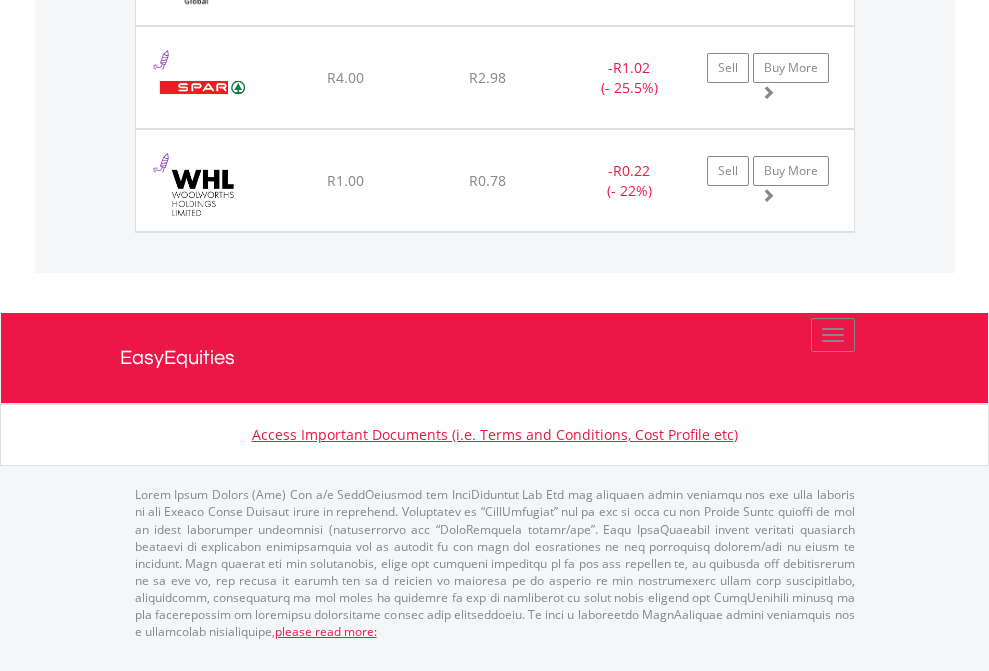 click on "TFSA" at bounding box center [818, -1934] 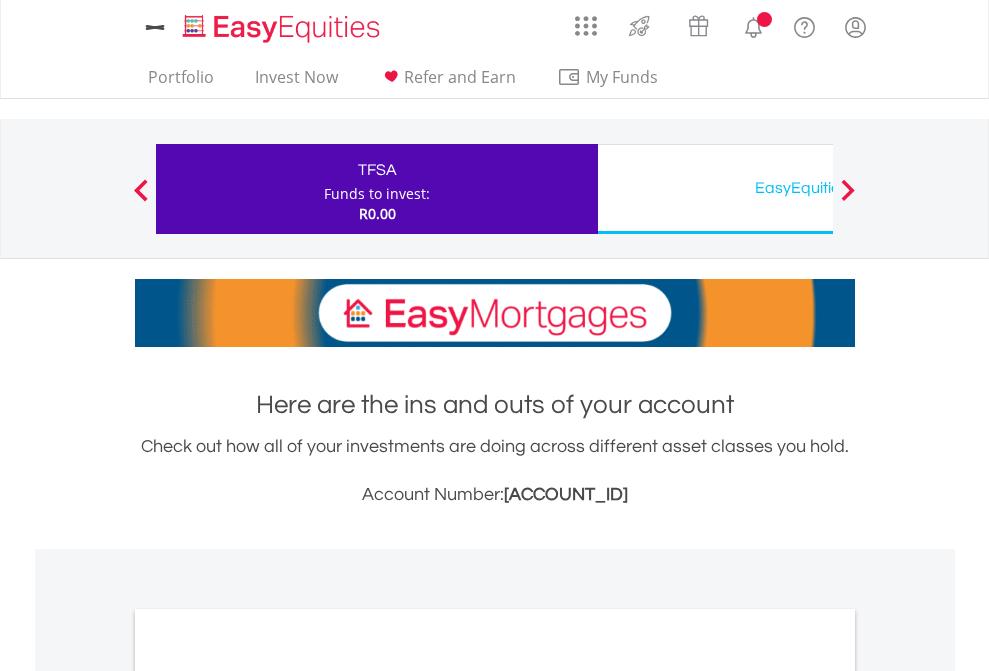 scroll, scrollTop: 0, scrollLeft: 0, axis: both 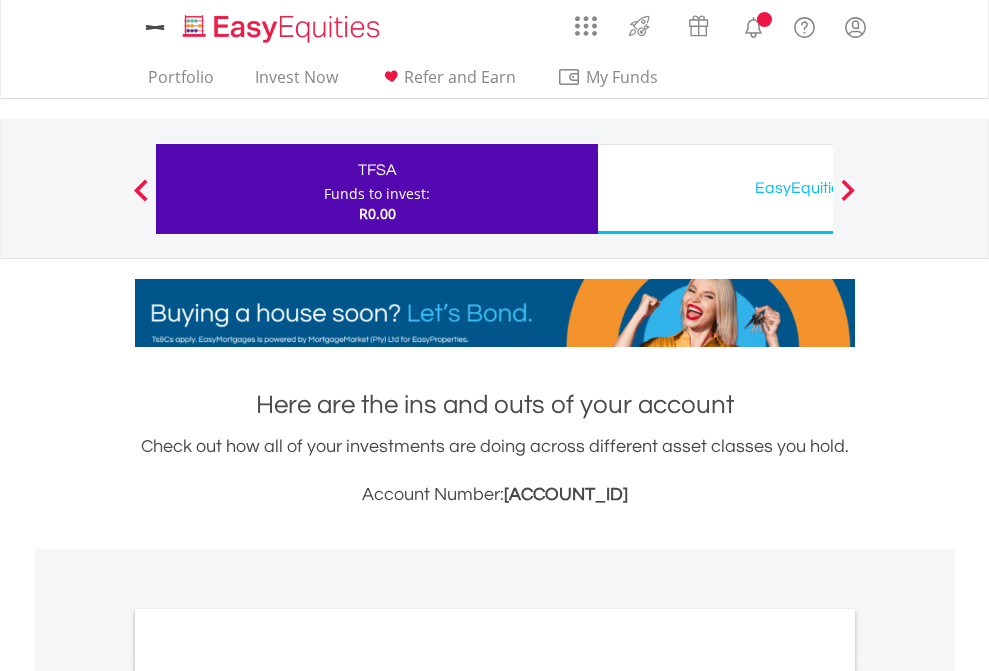 click on "All Holdings" at bounding box center (268, 1096) 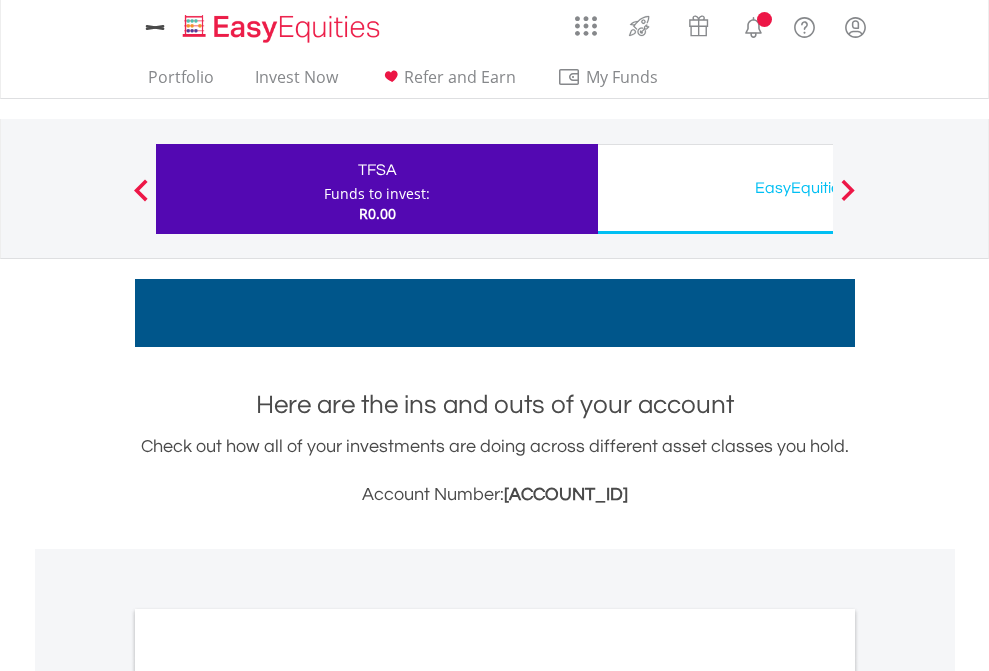 scroll, scrollTop: 1202, scrollLeft: 0, axis: vertical 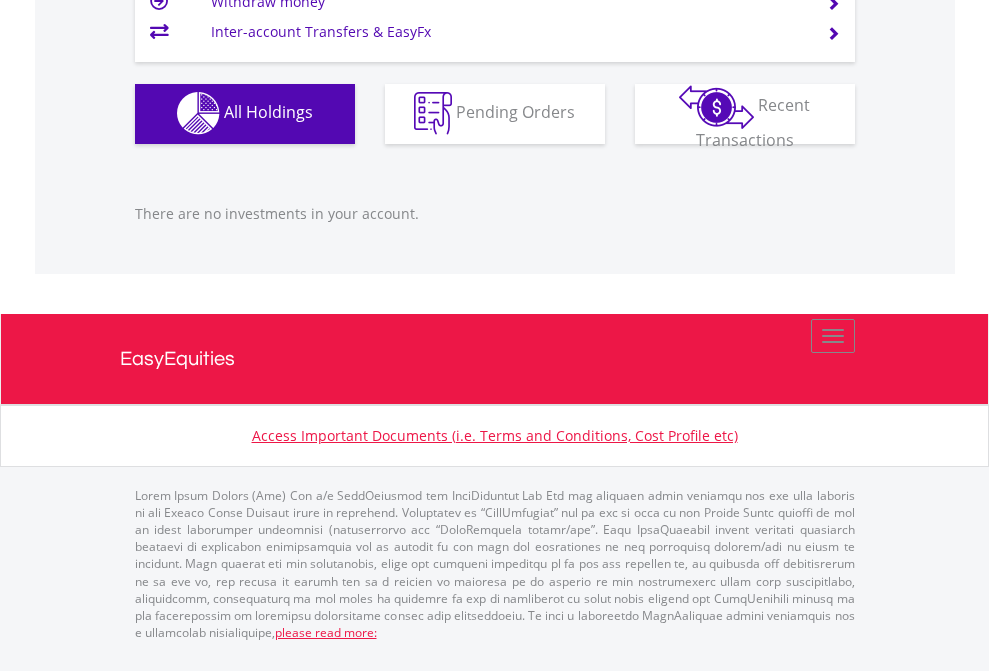 click on "EasyEquities USD" at bounding box center (818, -1142) 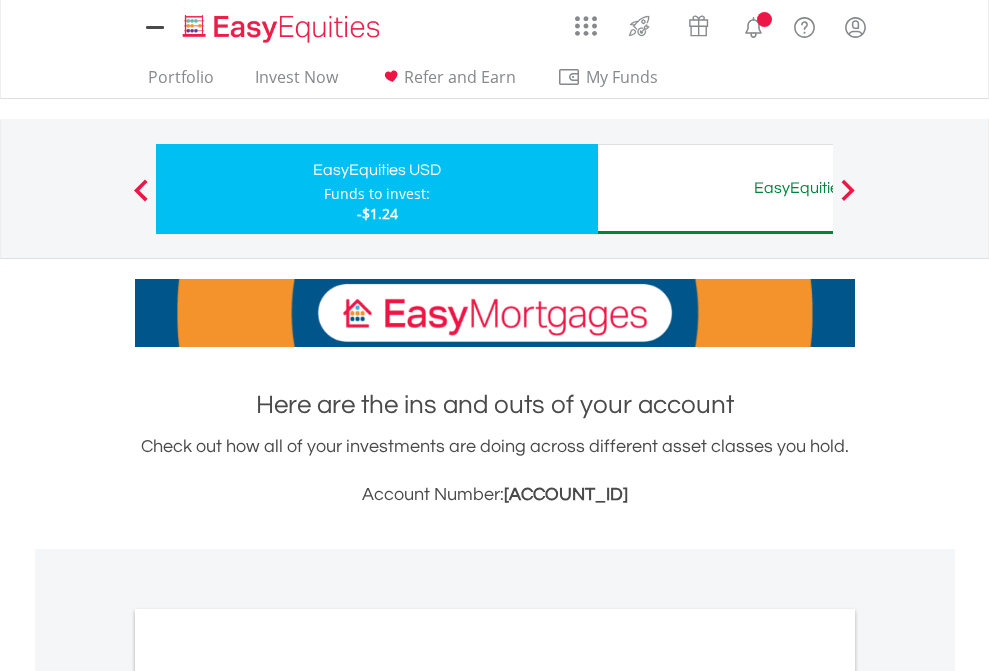 scroll, scrollTop: 0, scrollLeft: 0, axis: both 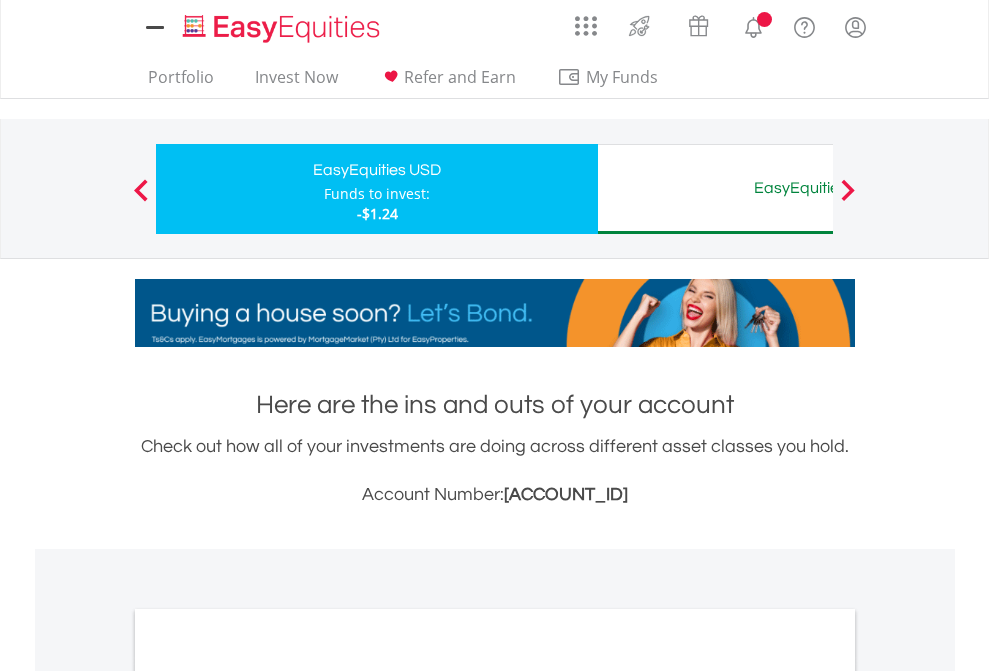 click on "All Holdings" at bounding box center (268, 1096) 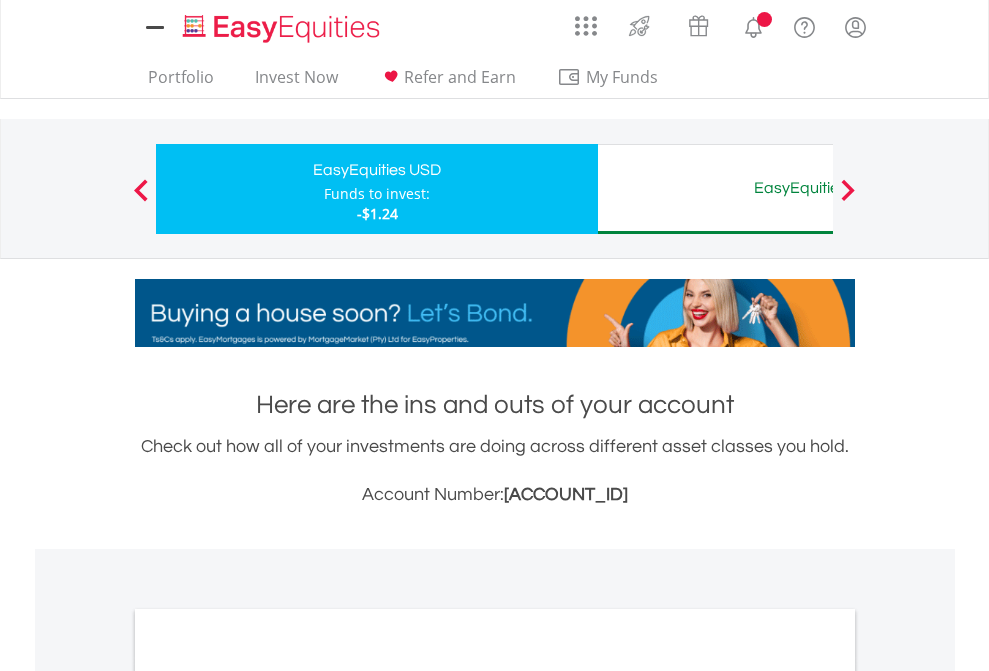 scroll, scrollTop: 1202, scrollLeft: 0, axis: vertical 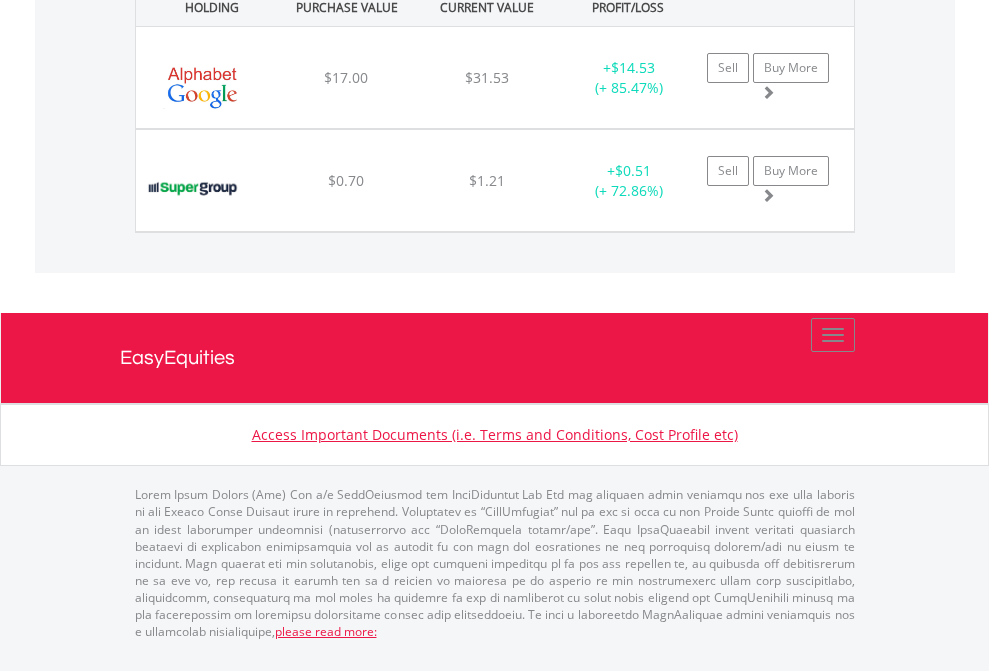 click on "EasyEquities AUD" at bounding box center [818, -1442] 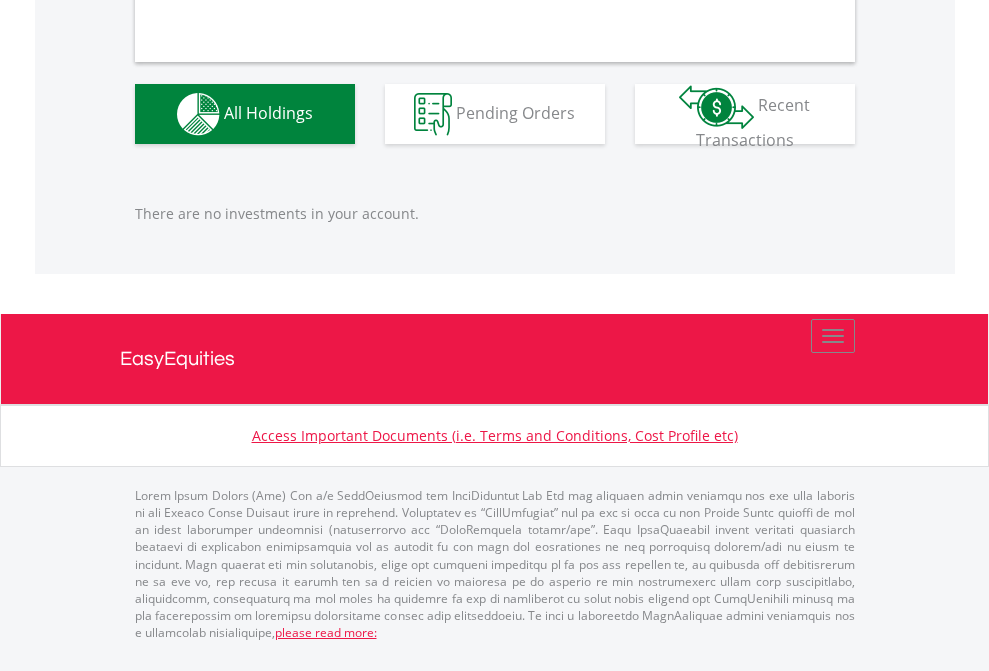 scroll, scrollTop: 1980, scrollLeft: 0, axis: vertical 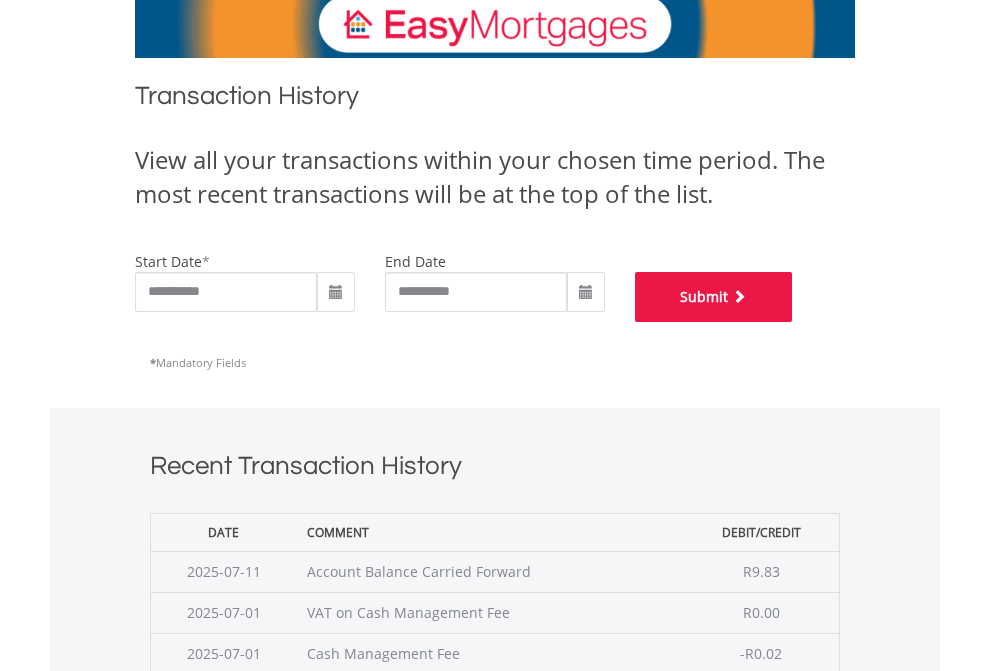 click on "Submit" at bounding box center [714, 297] 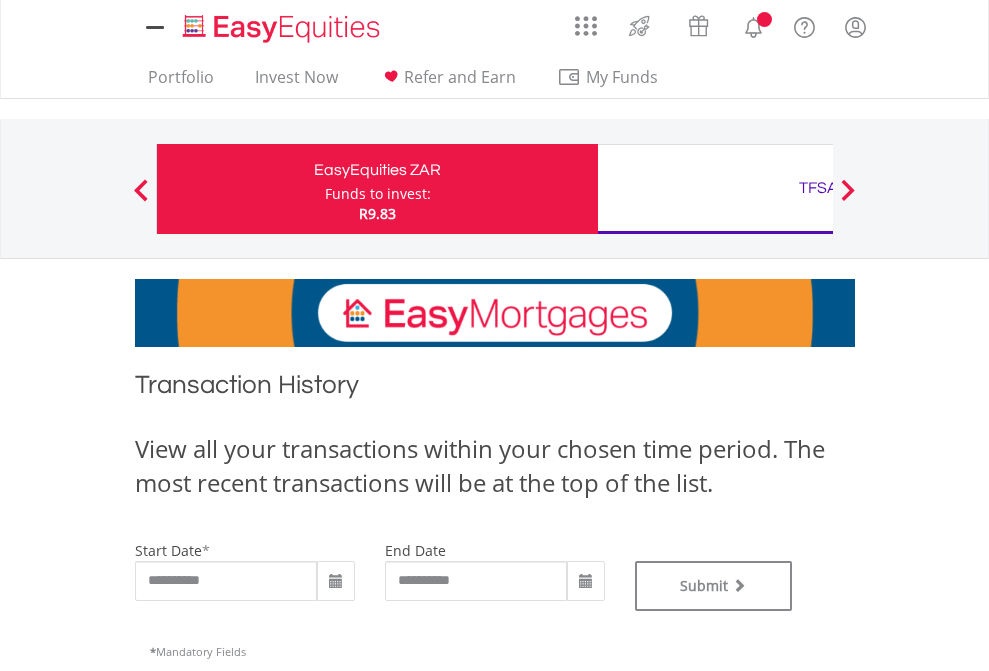 scroll, scrollTop: 0, scrollLeft: 0, axis: both 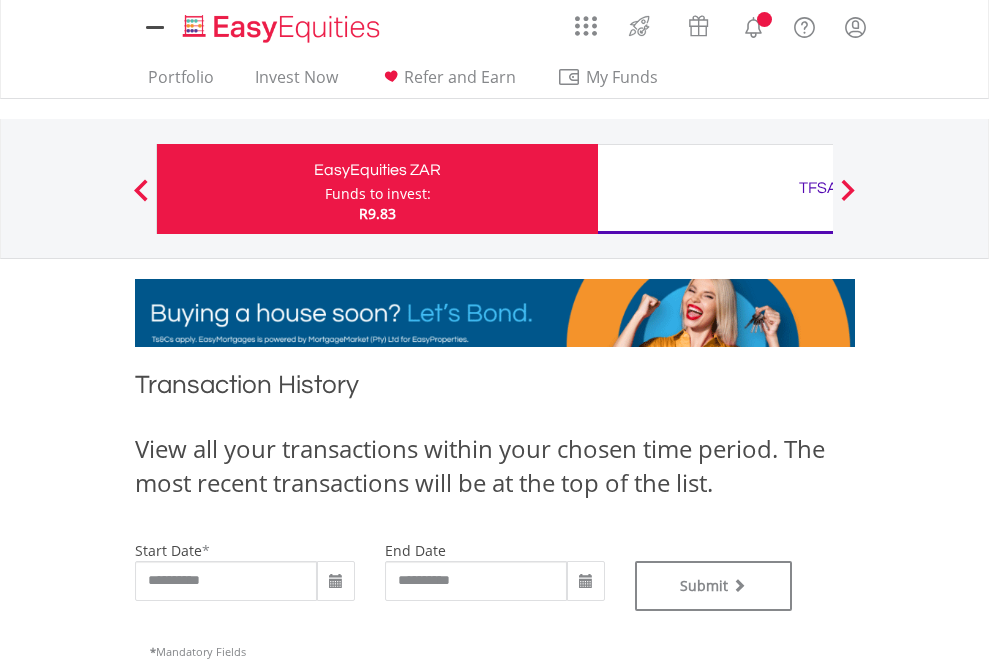 click on "TFSA" at bounding box center [818, 188] 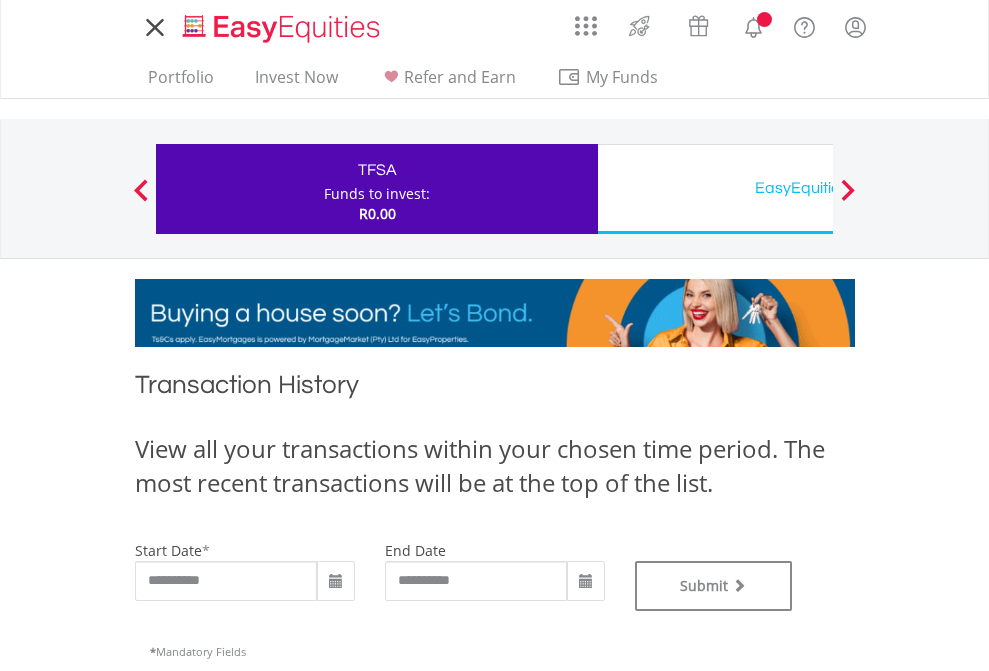 scroll, scrollTop: 0, scrollLeft: 0, axis: both 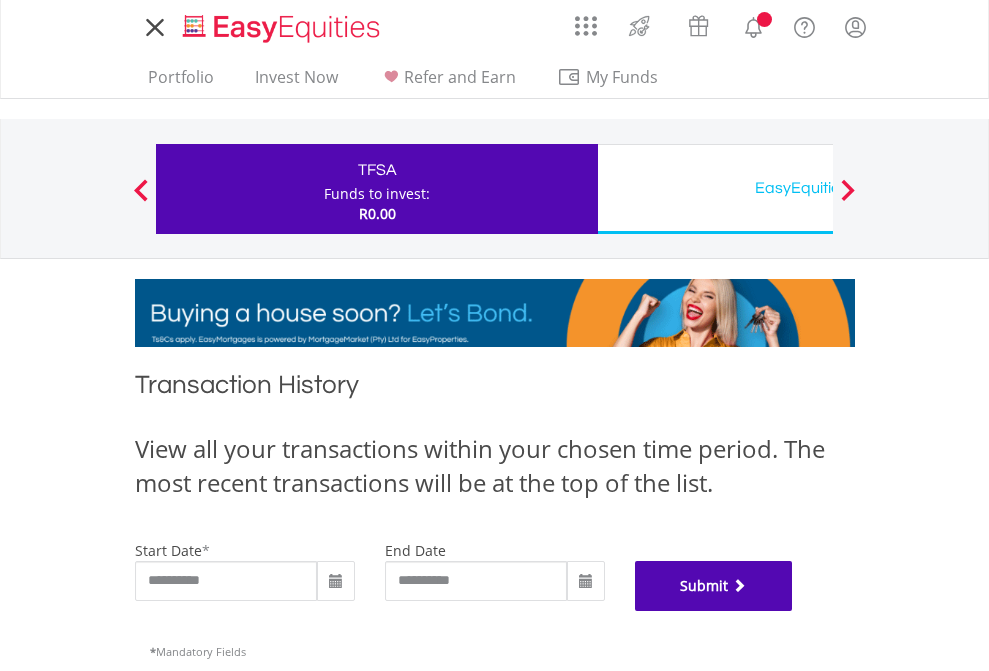 click on "Submit" at bounding box center [714, 586] 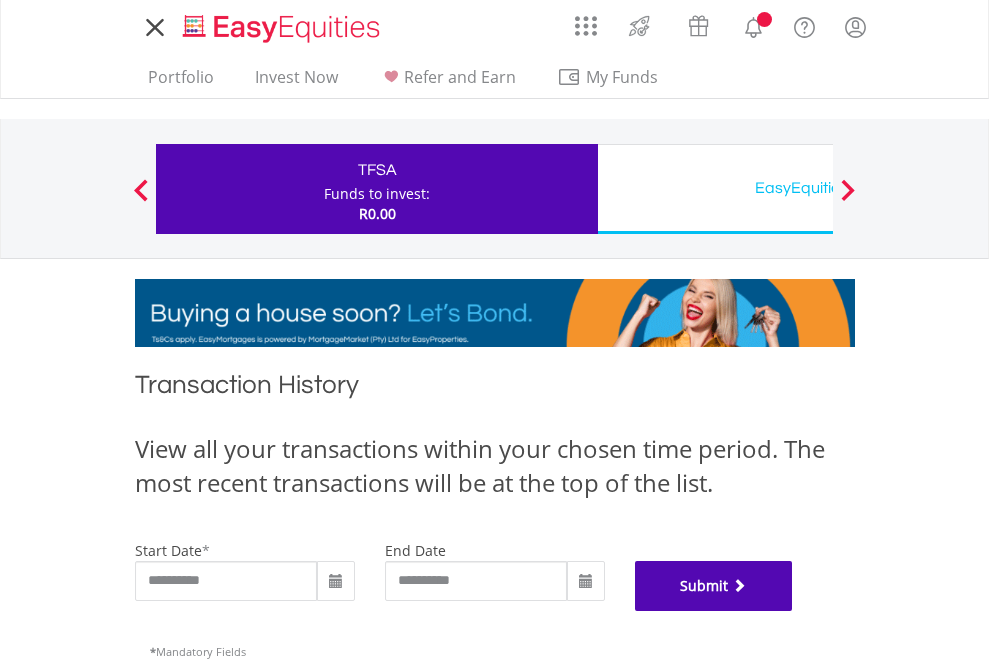 scroll, scrollTop: 811, scrollLeft: 0, axis: vertical 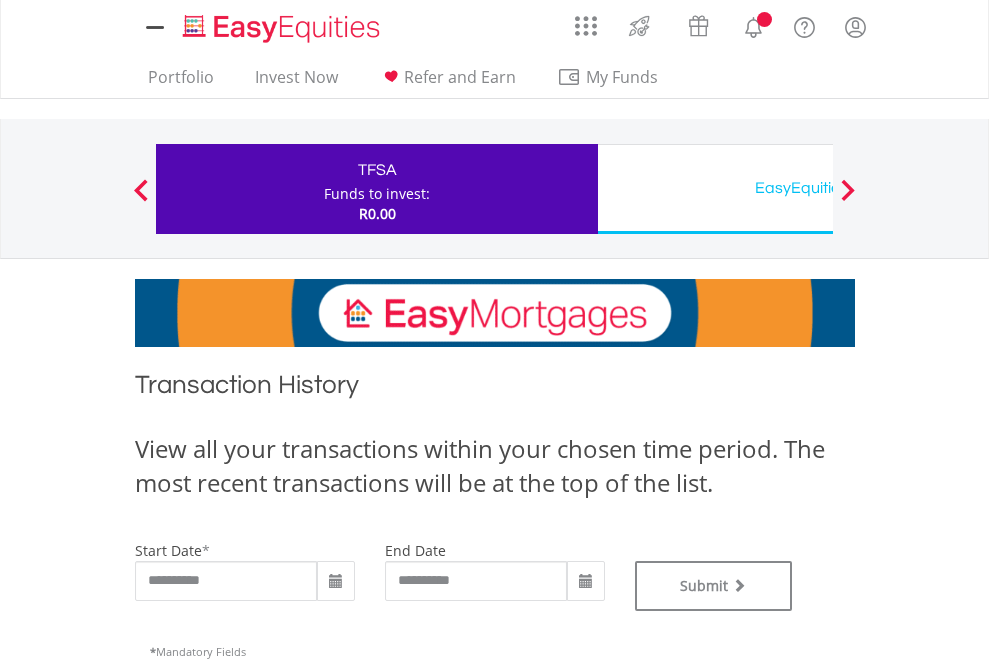 click on "EasyEquities USD" at bounding box center [818, 188] 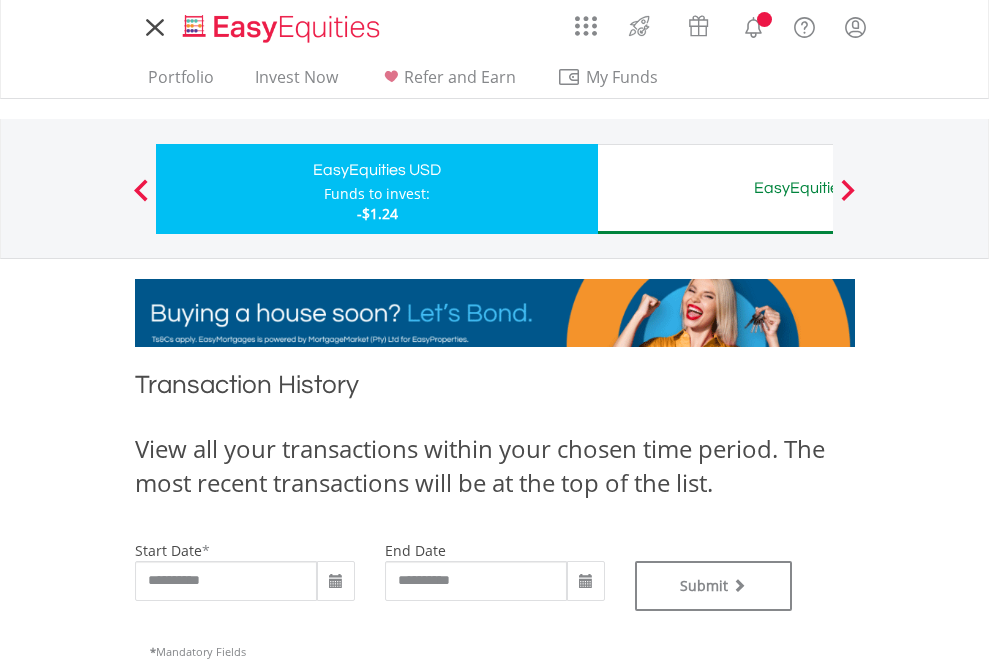 scroll, scrollTop: 0, scrollLeft: 0, axis: both 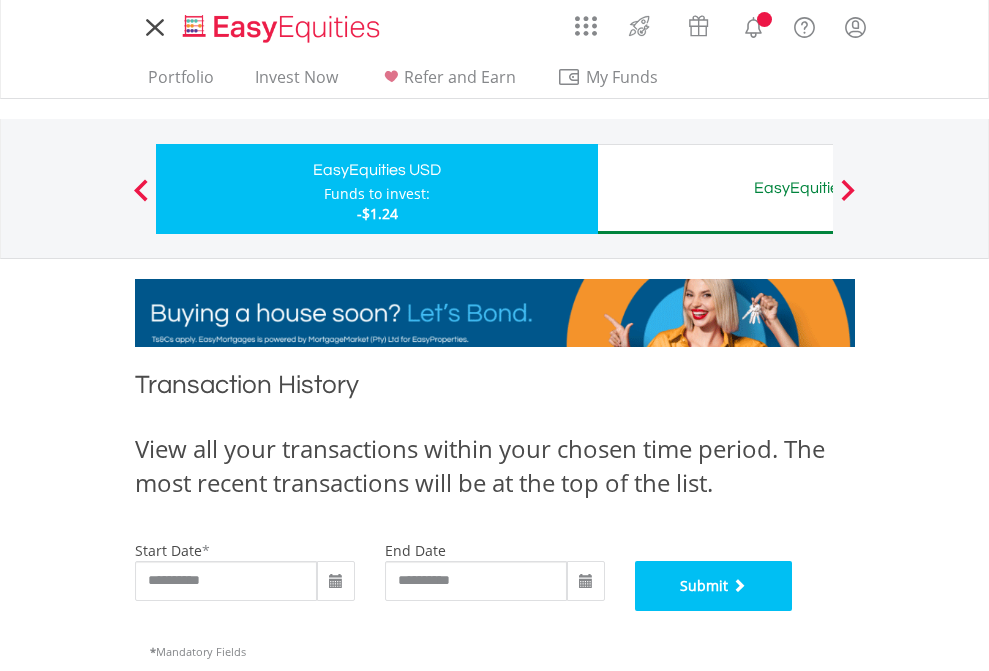 click on "Submit" at bounding box center (714, 586) 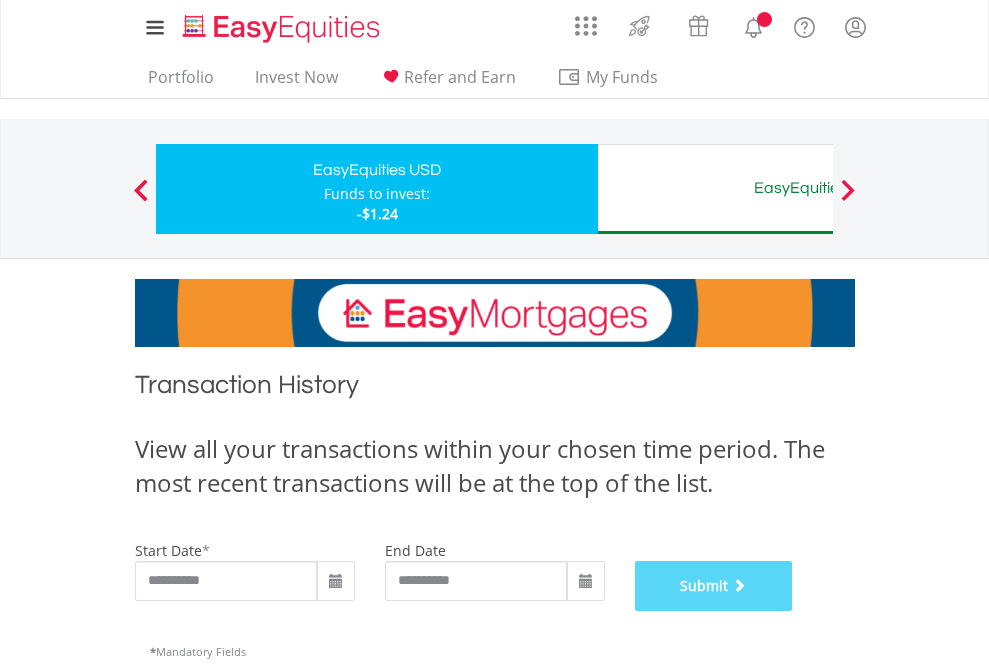 scroll, scrollTop: 811, scrollLeft: 0, axis: vertical 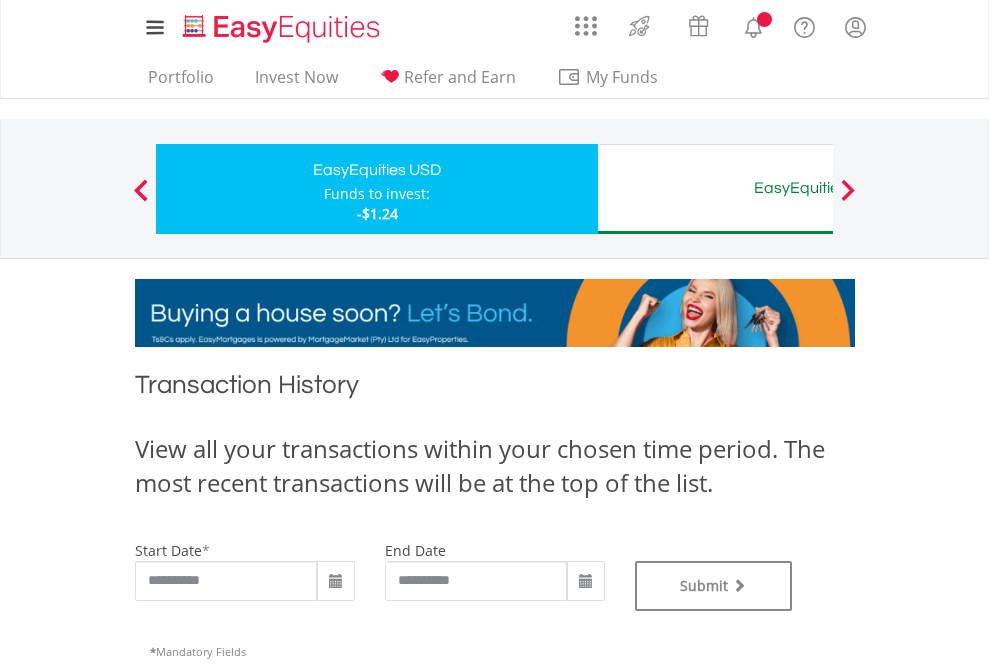 click on "EasyEquities AUD" at bounding box center (818, 188) 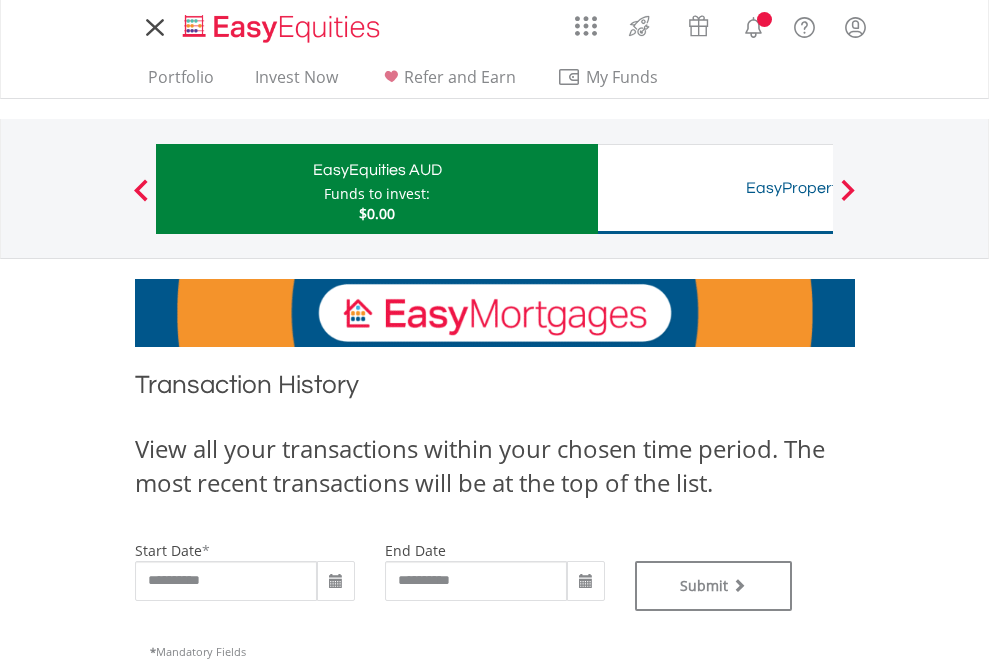 scroll, scrollTop: 0, scrollLeft: 0, axis: both 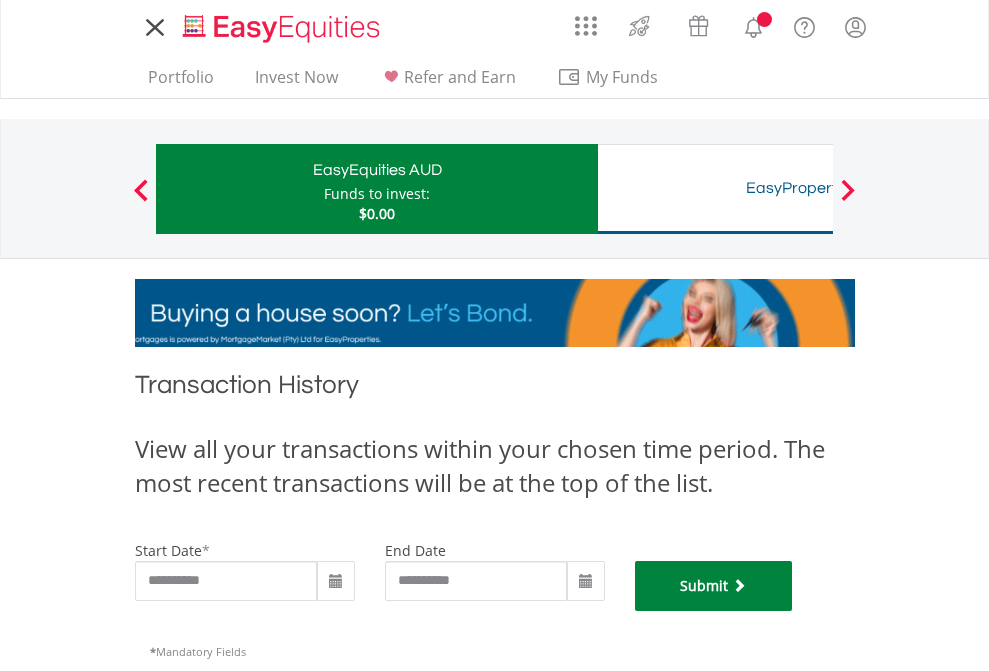 click on "Submit" at bounding box center (714, 586) 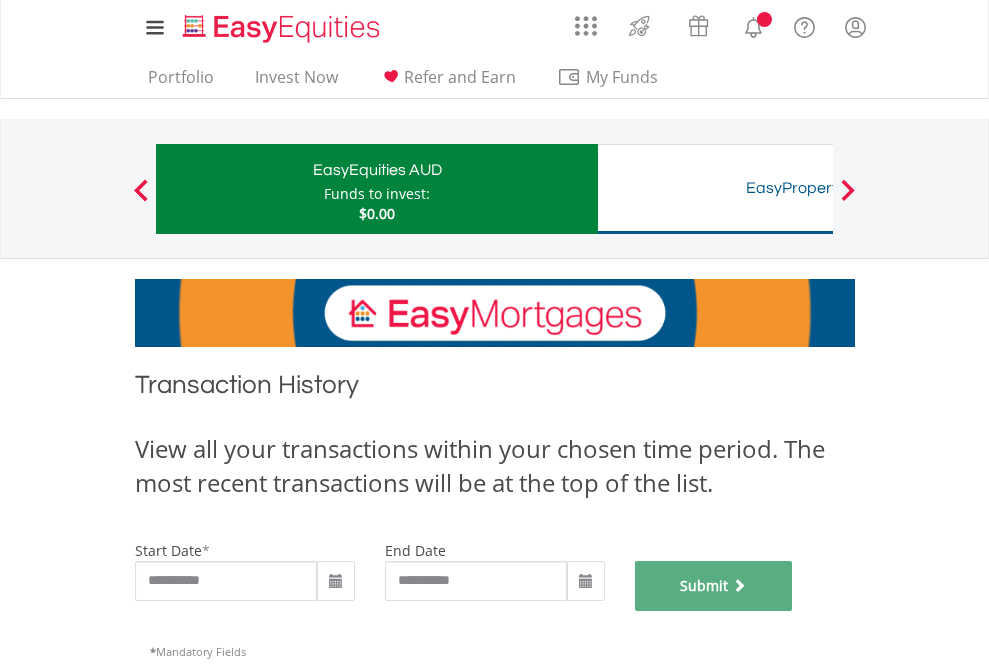 scroll, scrollTop: 811, scrollLeft: 0, axis: vertical 